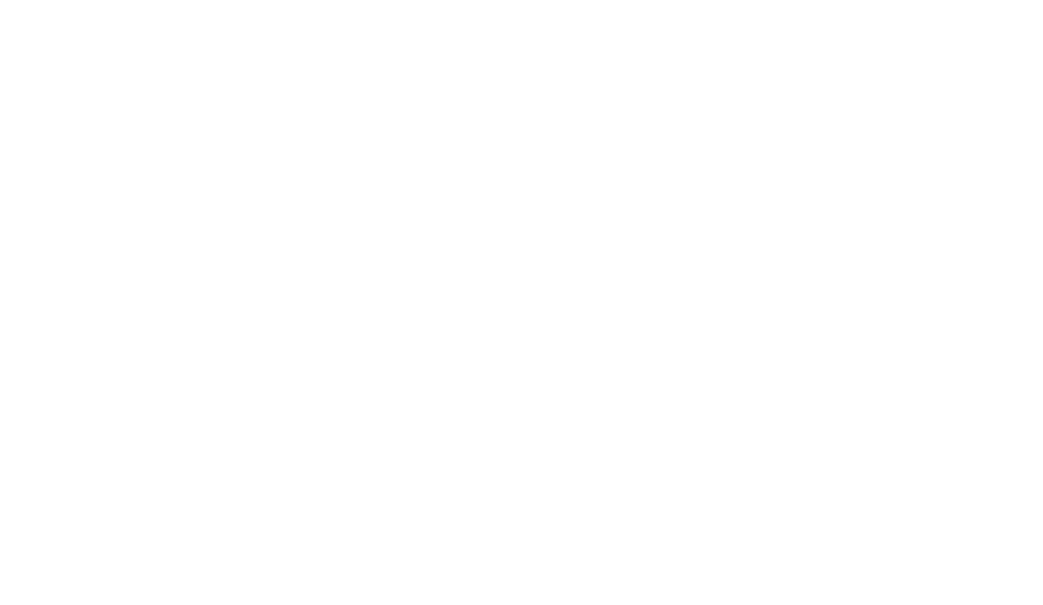 scroll, scrollTop: 0, scrollLeft: 0, axis: both 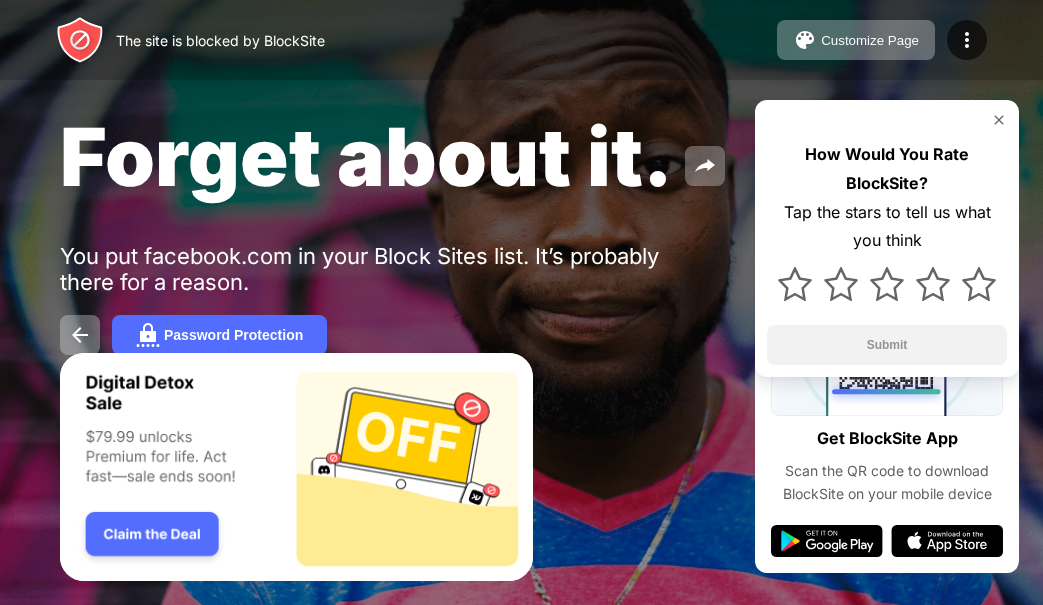 click at bounding box center [999, 120] 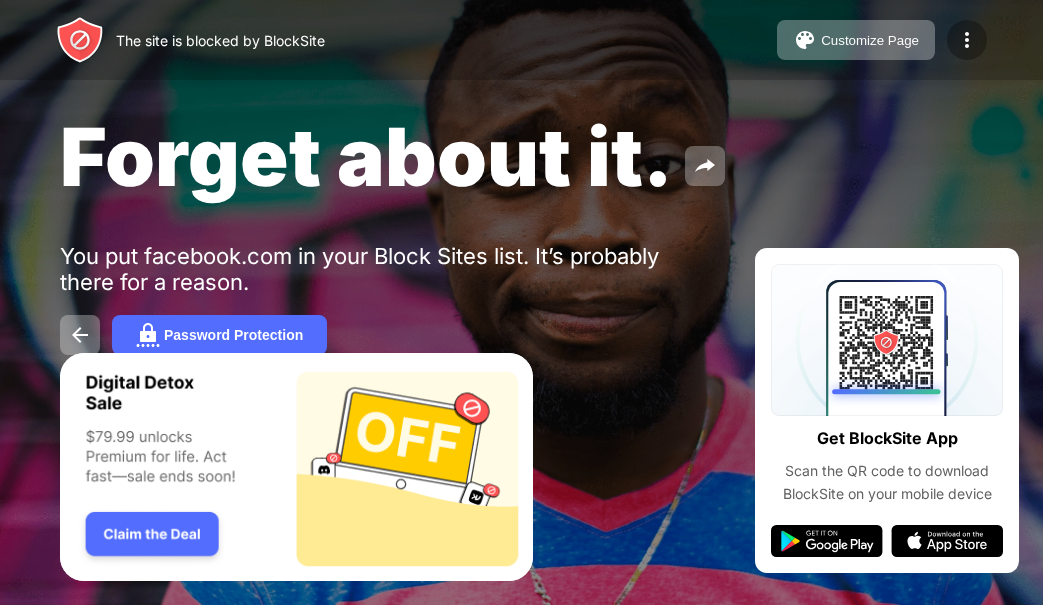 click at bounding box center (967, 40) 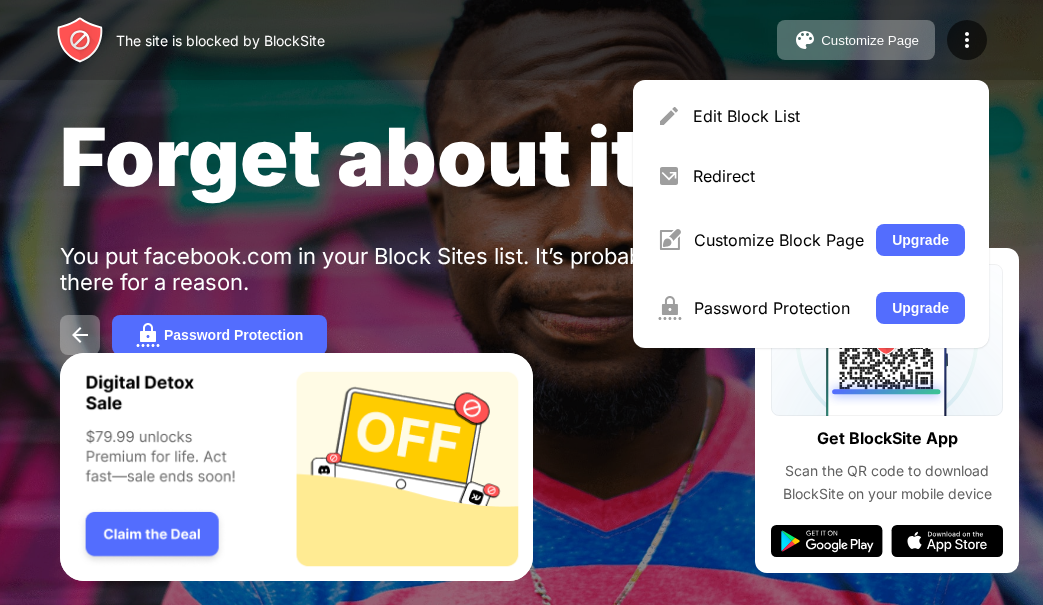 click on "Edit Block List Redirect Customize Block Page Upgrade Password Protection Upgrade" at bounding box center (811, 214) 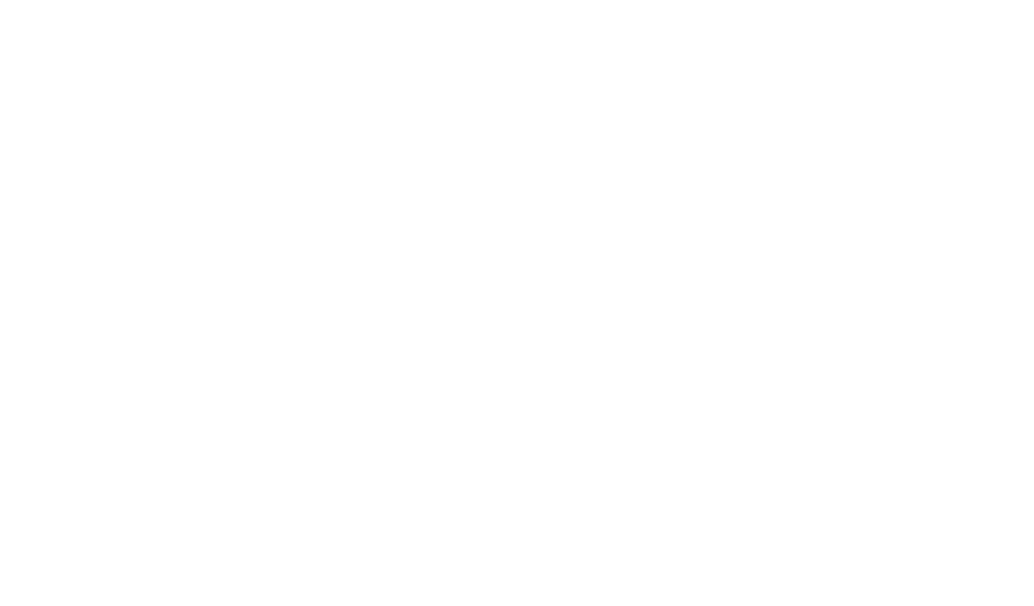 scroll, scrollTop: 0, scrollLeft: 0, axis: both 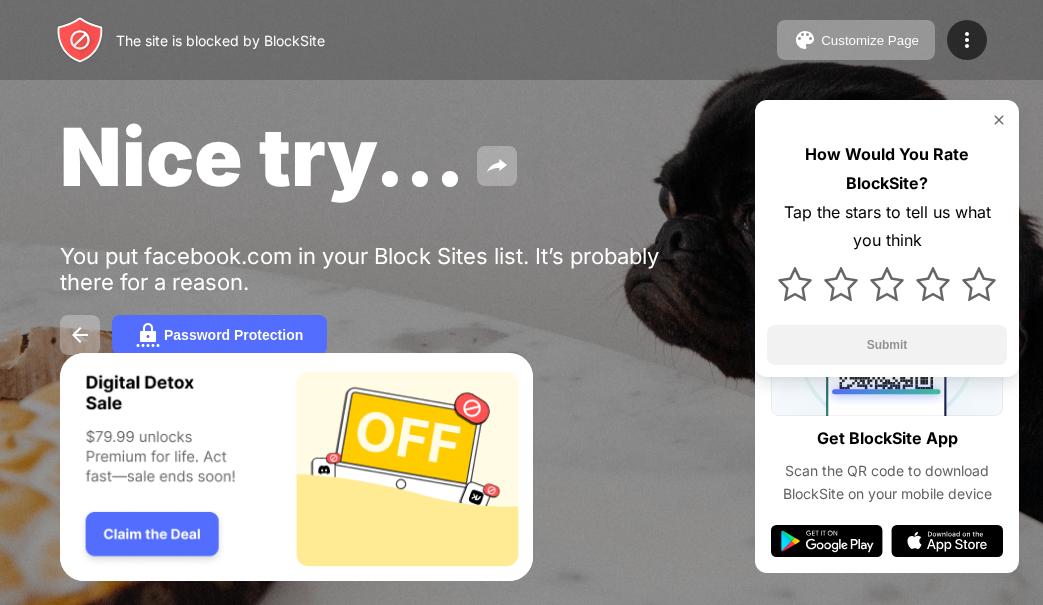 click on "How Would You Rate BlockSite? Tap the stars to tell us what you think Submit" at bounding box center (887, 238) 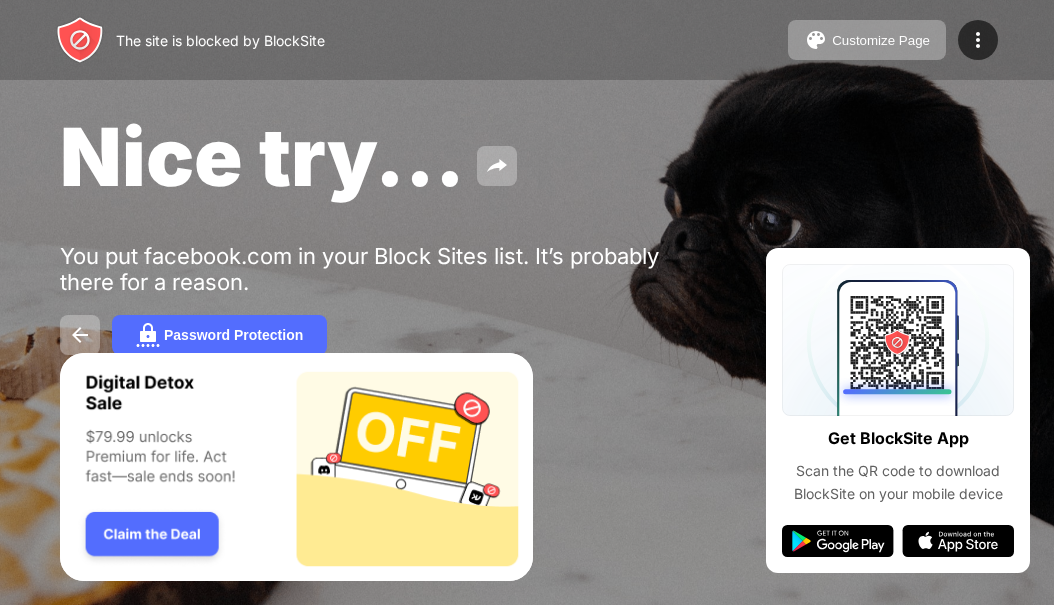 click on "Nice try... You put facebook.com in your Block Sites list. It’s probably there for a reason. Password Protection" at bounding box center [527, 231] 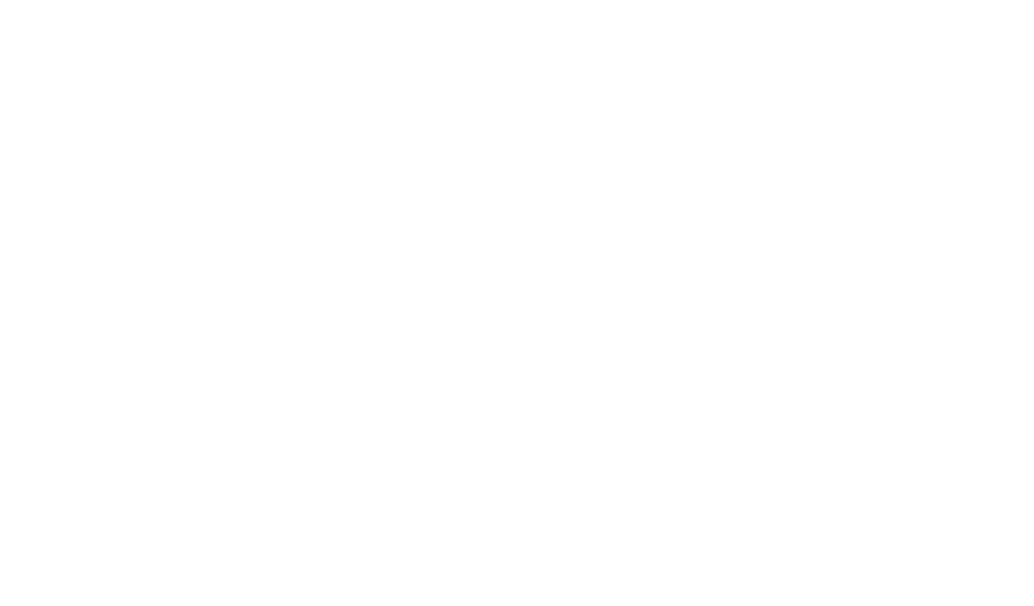 scroll, scrollTop: 0, scrollLeft: 0, axis: both 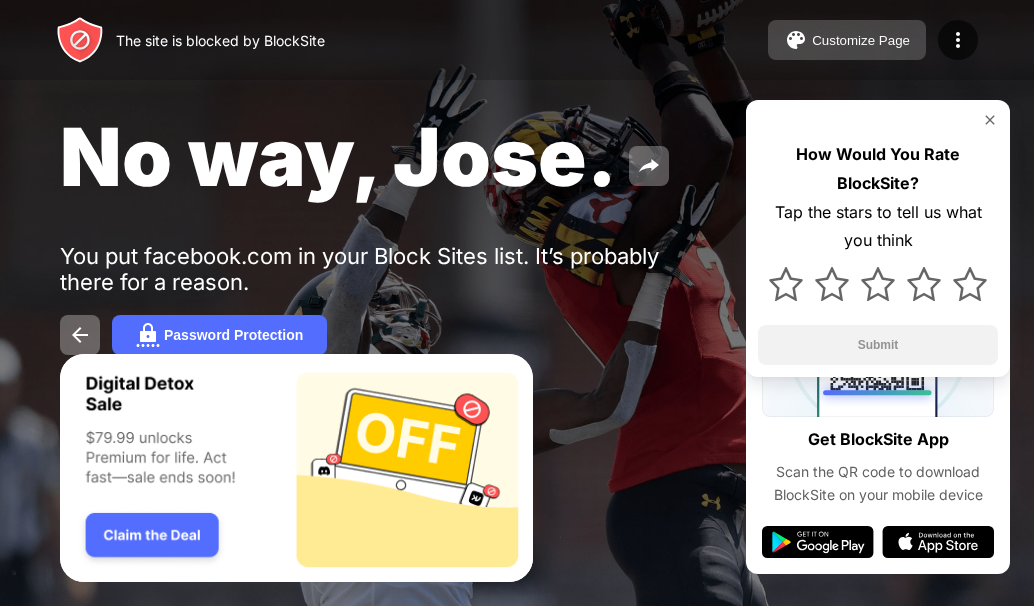 click on "Customize Page" at bounding box center [861, 40] 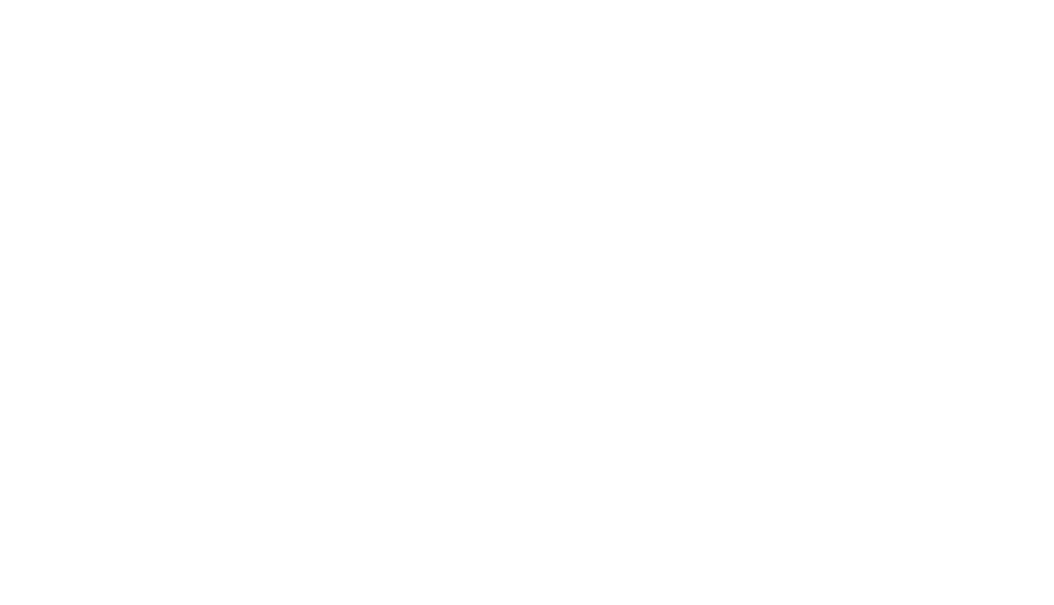 scroll, scrollTop: 0, scrollLeft: 0, axis: both 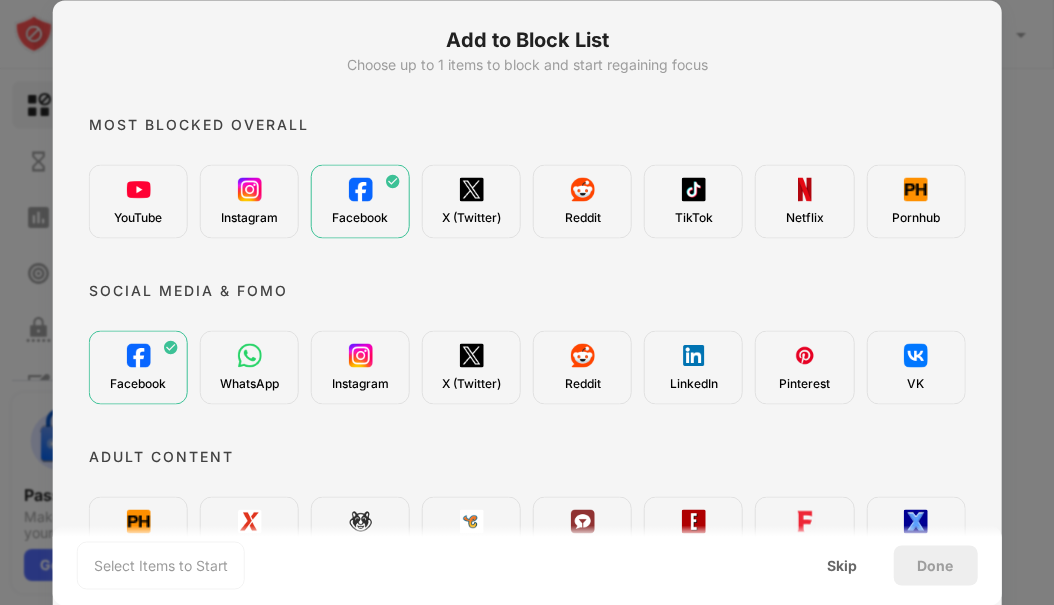 click on "Facebook" at bounding box center (360, 201) 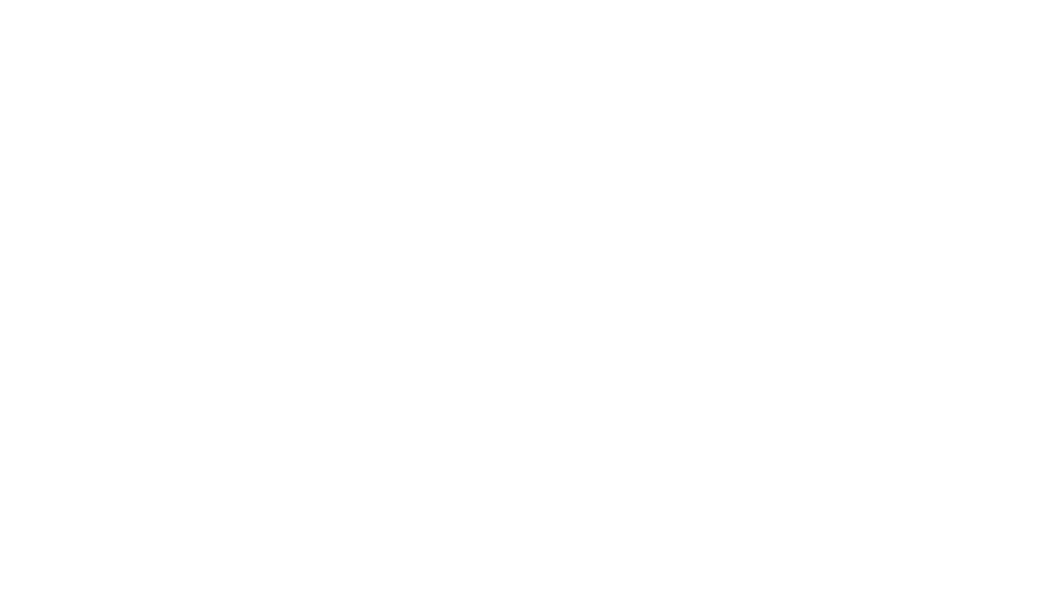 scroll, scrollTop: 0, scrollLeft: 0, axis: both 